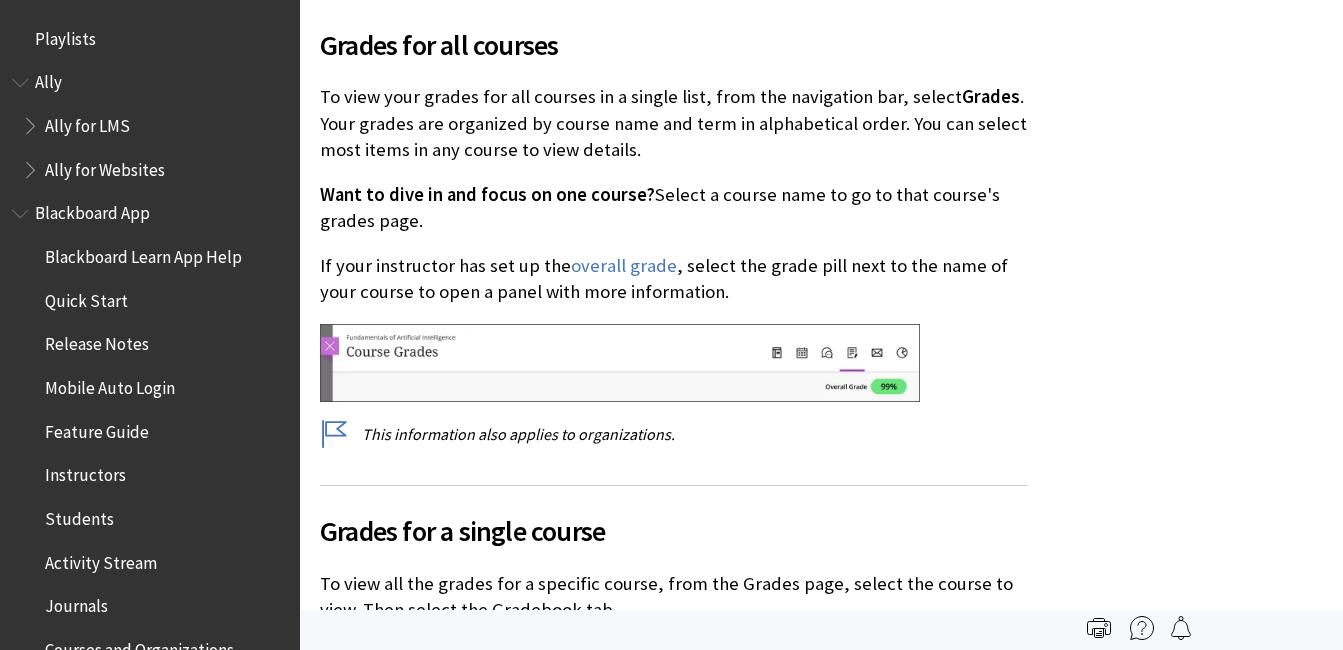 scroll, scrollTop: 630, scrollLeft: 0, axis: vertical 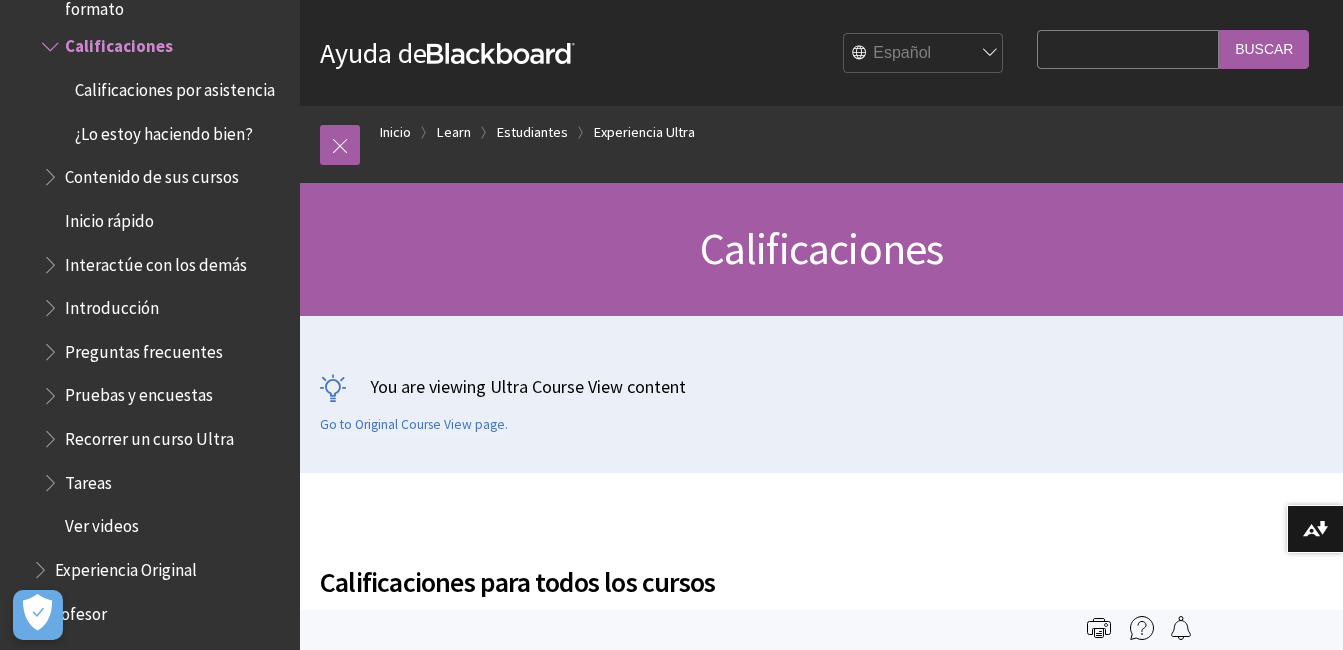 click on "Search Query" at bounding box center [1128, 49] 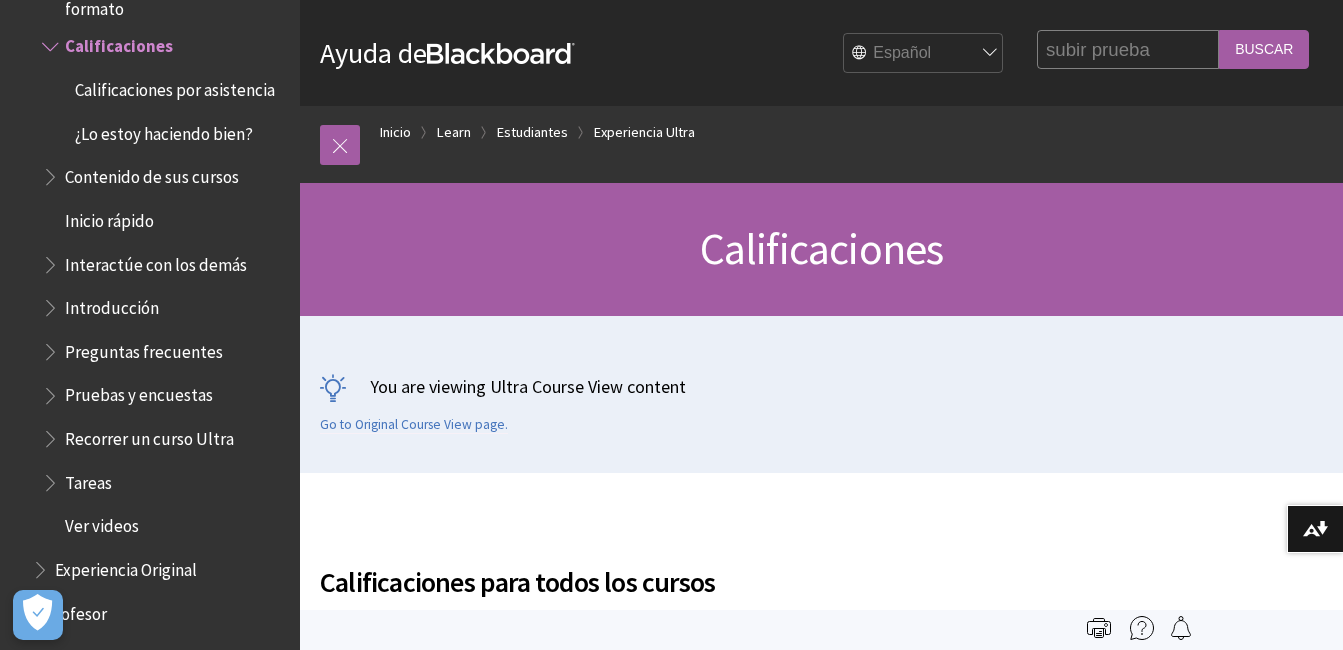 type on "subir prueba" 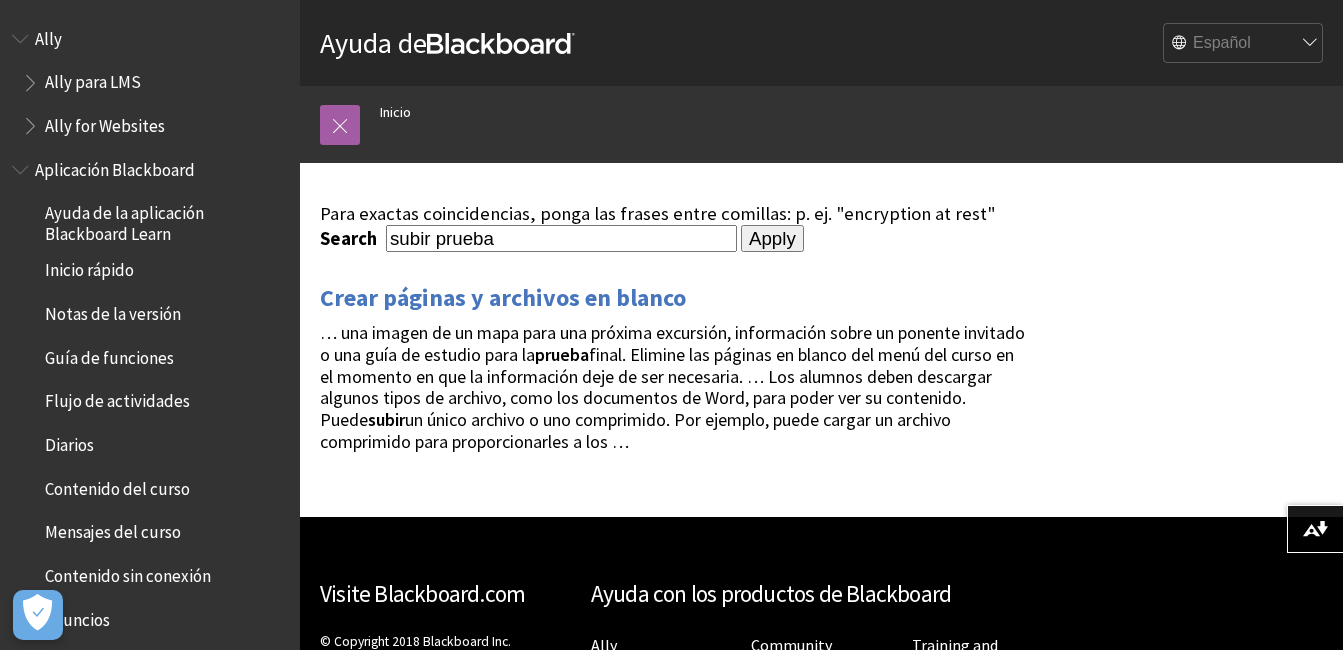 scroll, scrollTop: 0, scrollLeft: 0, axis: both 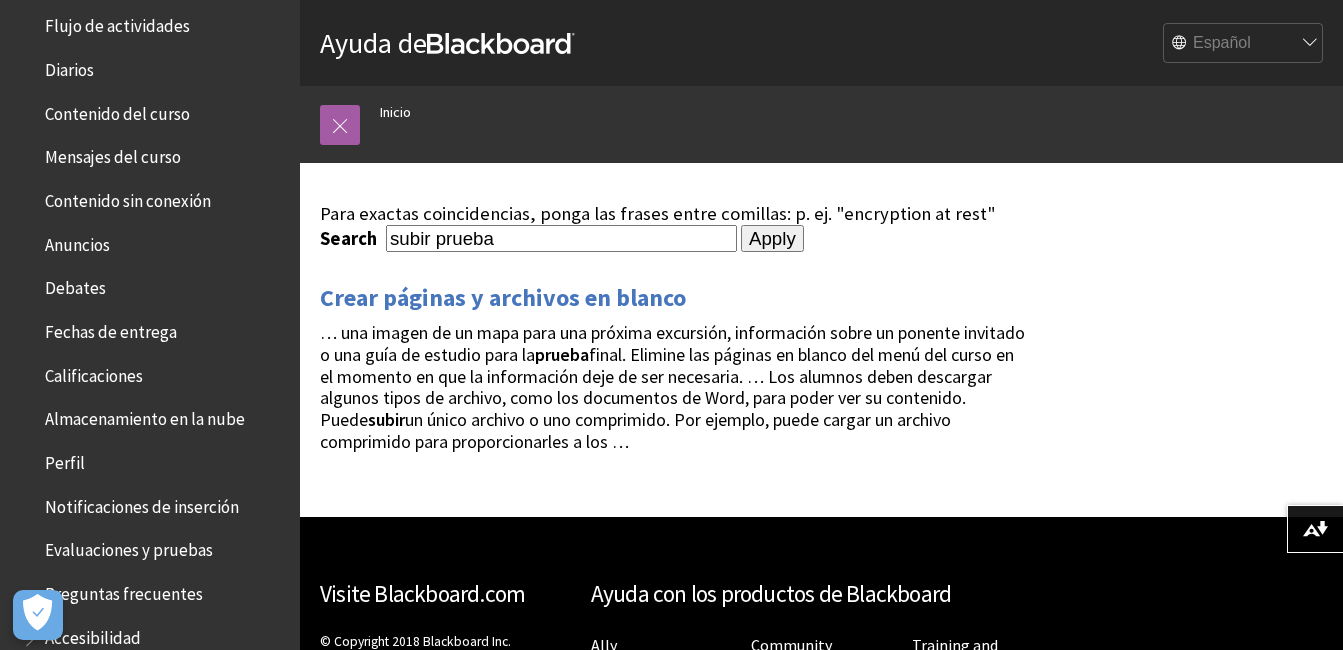 click on "Evaluaciones y pruebas" at bounding box center [129, 547] 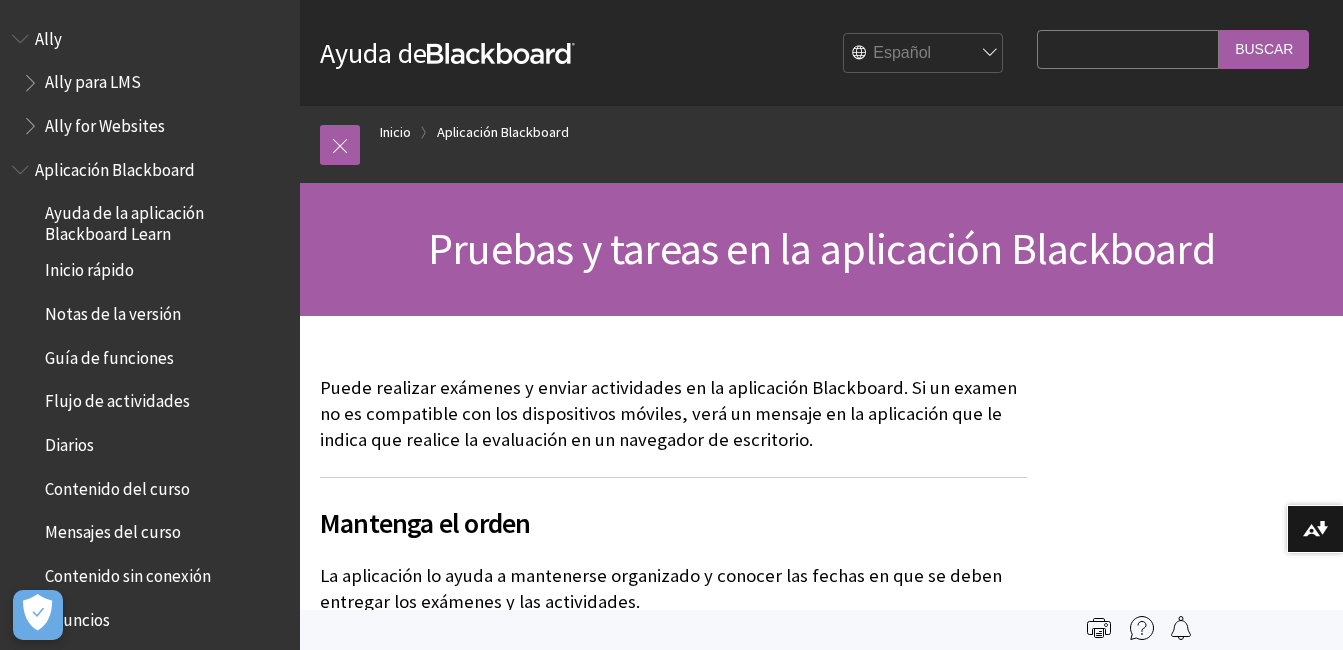 scroll, scrollTop: 0, scrollLeft: 0, axis: both 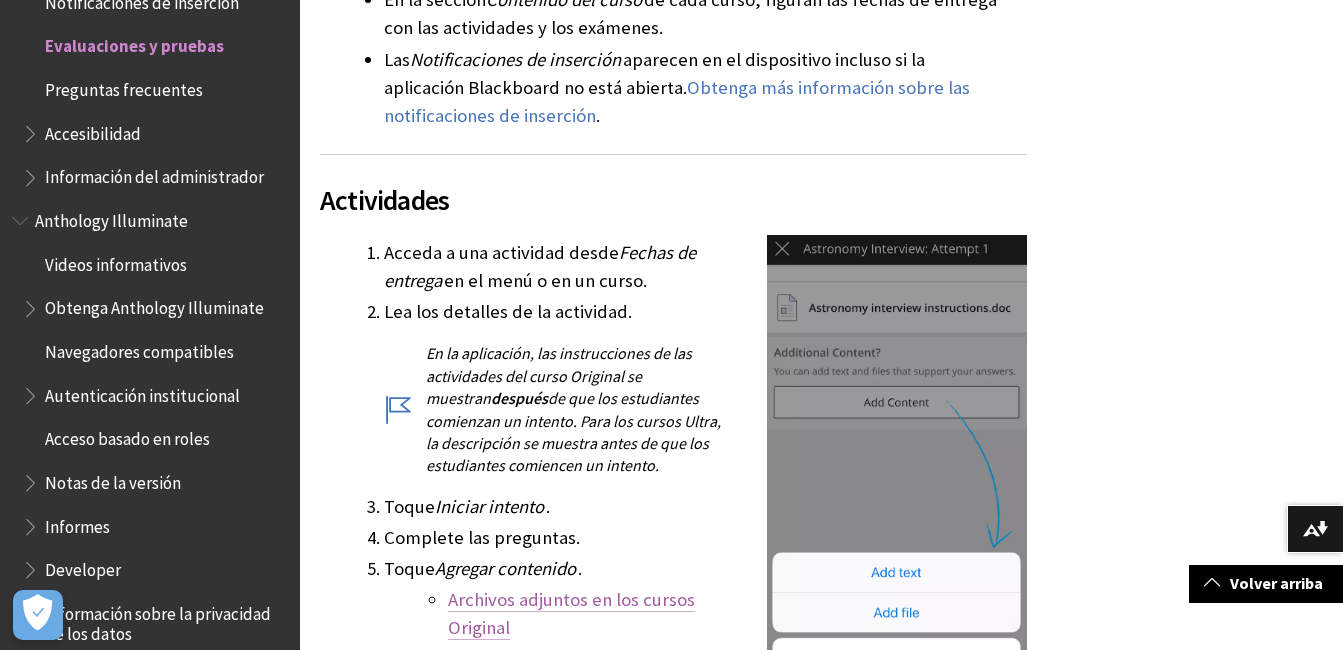 click on "Archivos adjuntos en los cursos Original" at bounding box center (571, 614) 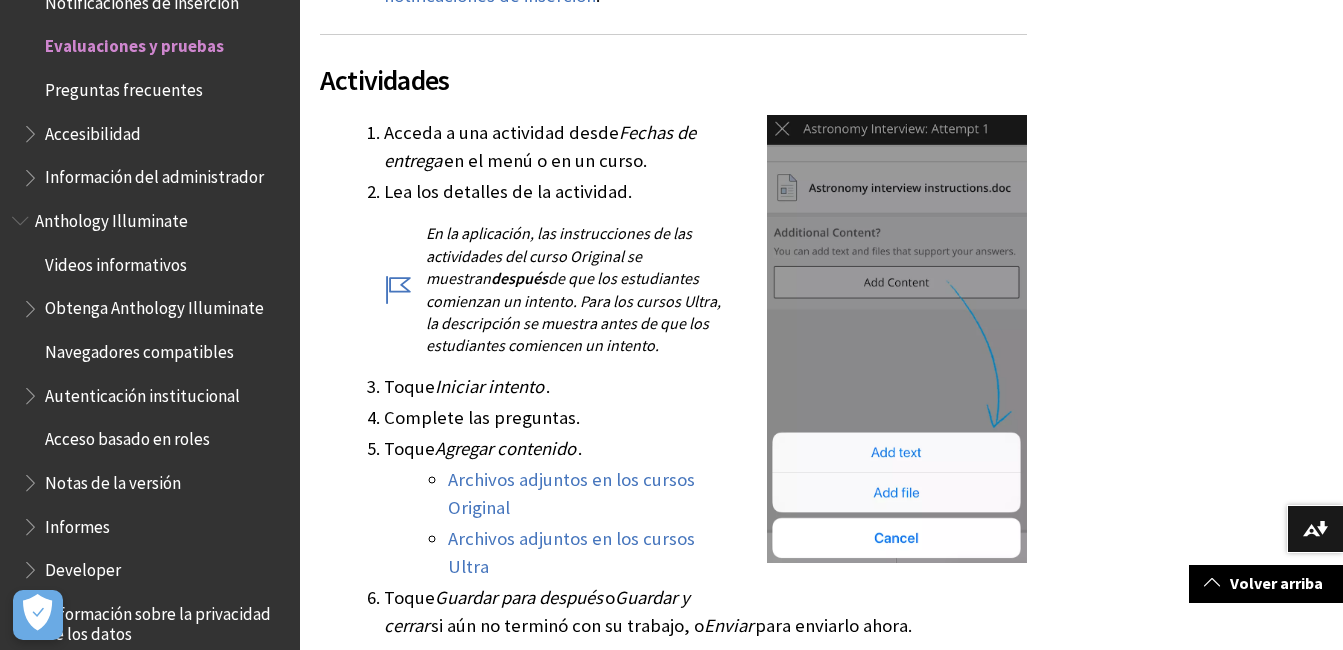 scroll, scrollTop: 982, scrollLeft: 0, axis: vertical 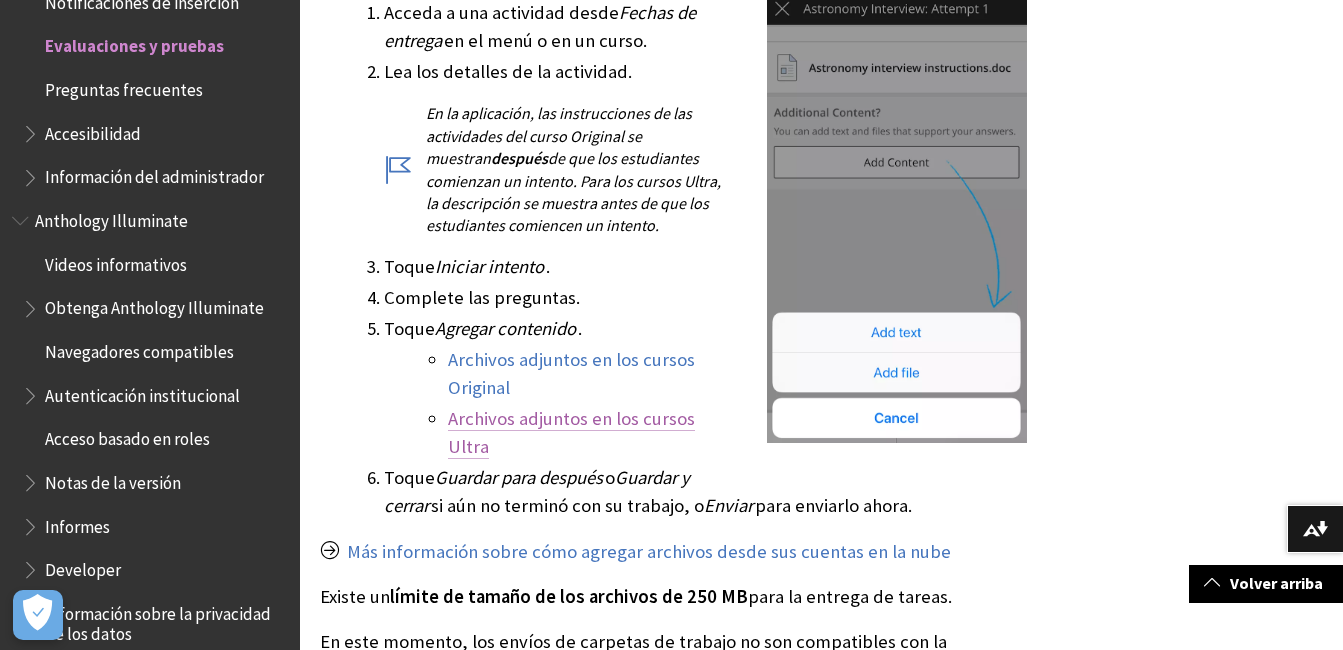 click on "Archivos adjuntos en los cursos Ultra" at bounding box center (571, 433) 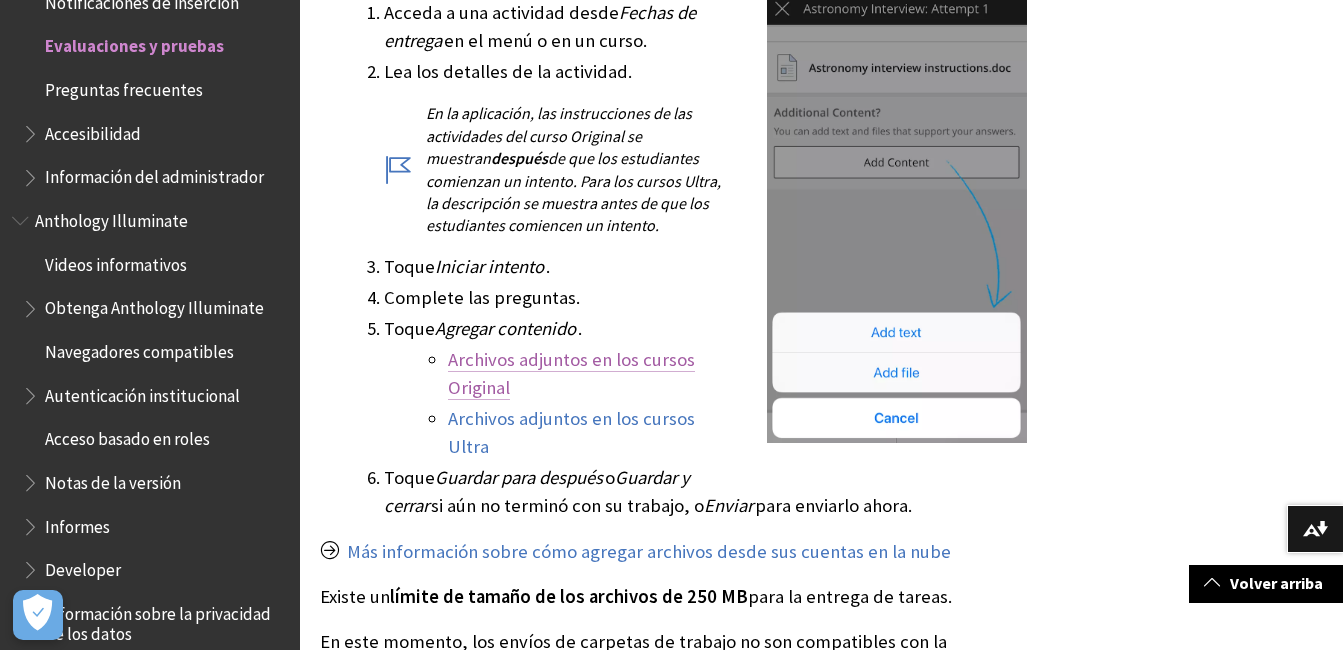 click on "Archivos adjuntos en los cursos Original" at bounding box center [571, 374] 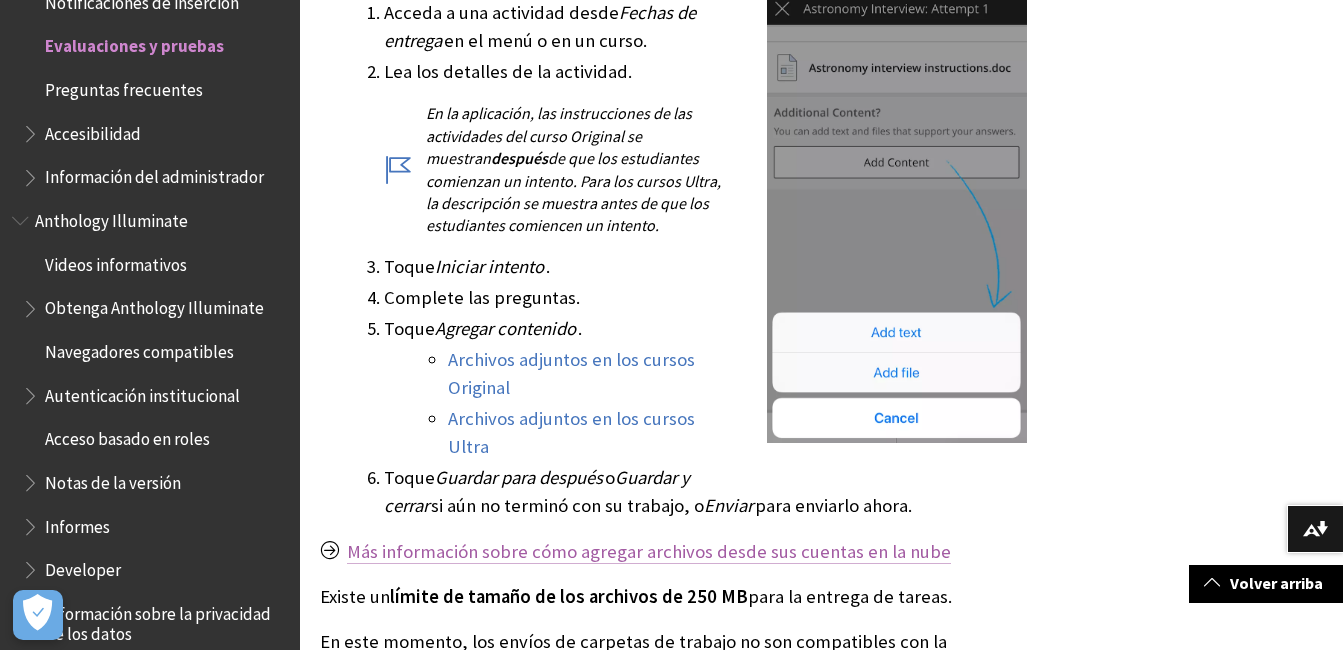 click on "Más información sobre cómo agregar archivos desde sus cuentas en la nube" at bounding box center (649, 552) 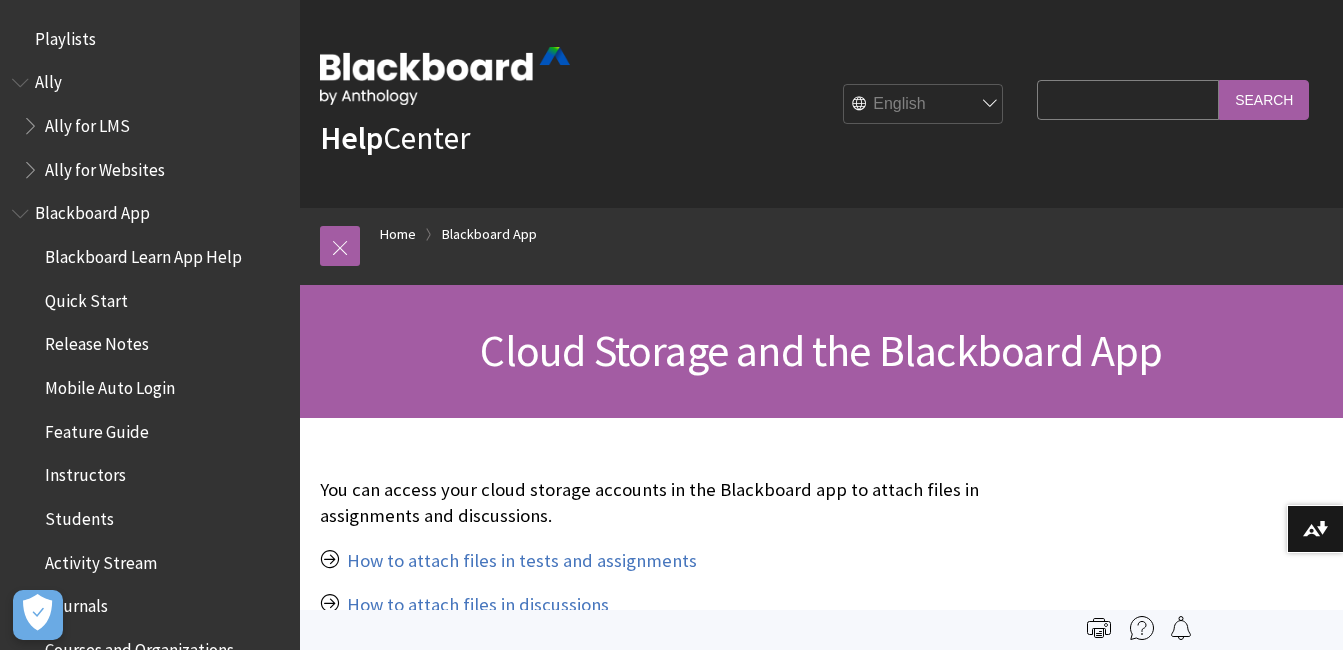 scroll, scrollTop: 0, scrollLeft: 0, axis: both 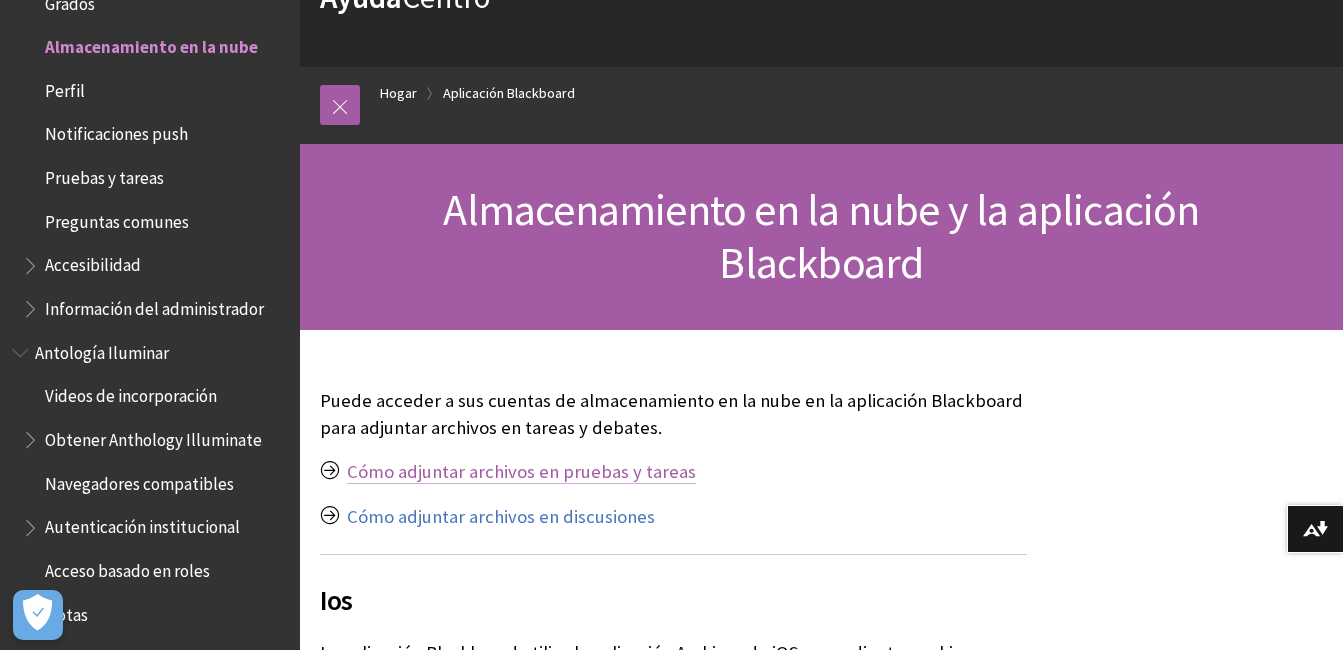 click on "Cómo adjuntar archivos en pruebas y tareas" at bounding box center [521, 472] 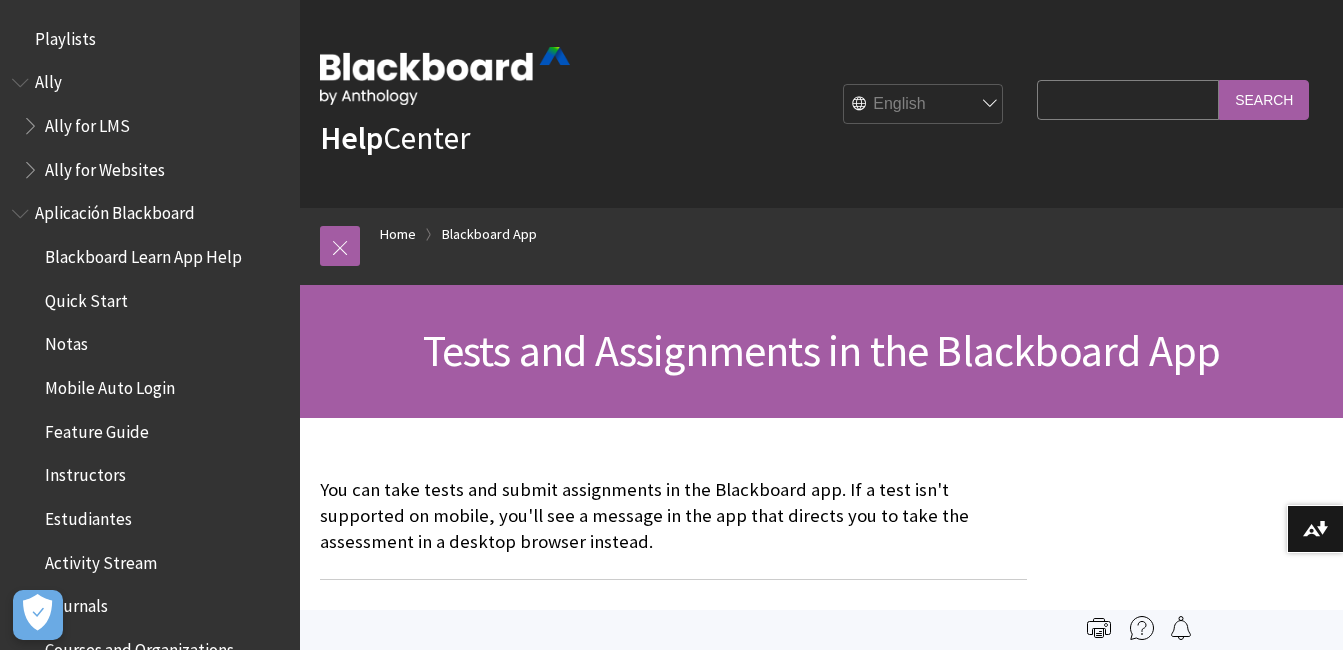 scroll, scrollTop: 4135, scrollLeft: 0, axis: vertical 